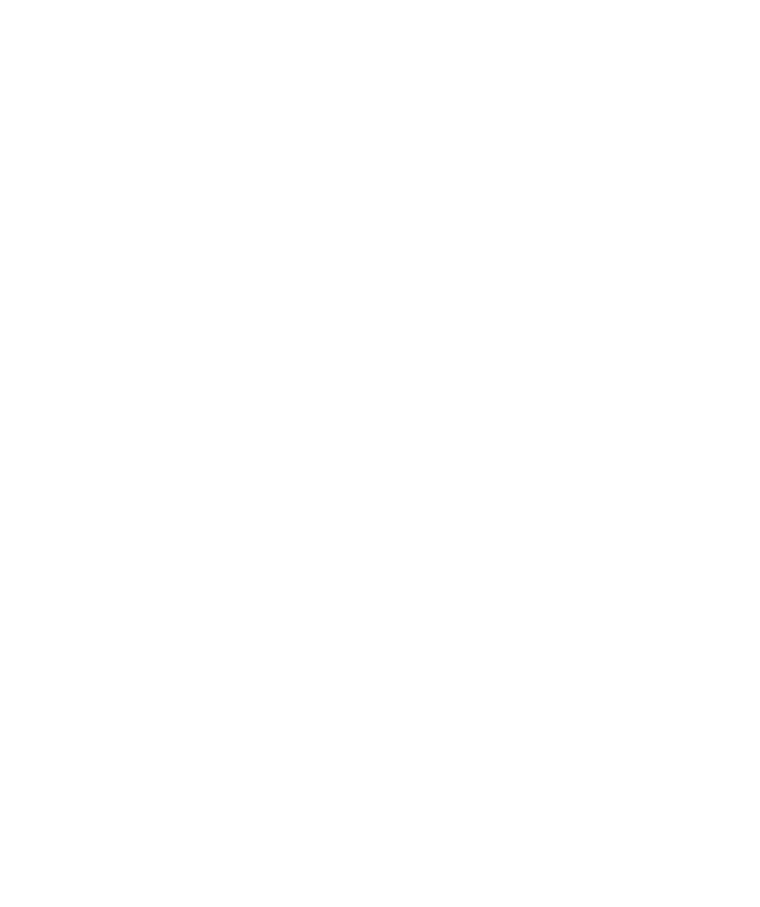select on "*" 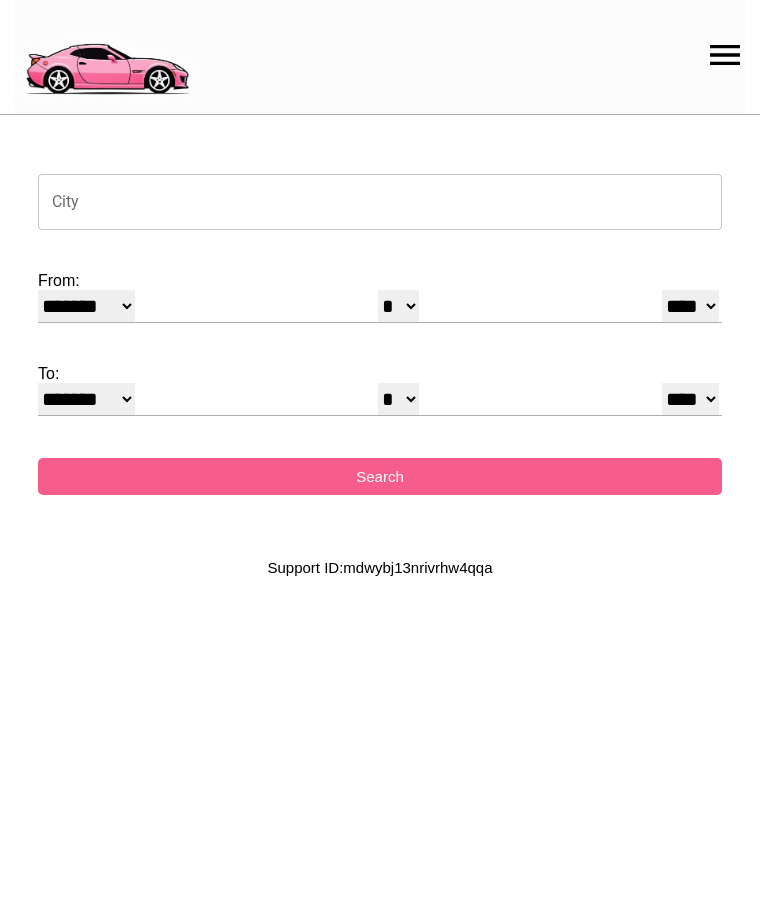 scroll, scrollTop: 0, scrollLeft: 0, axis: both 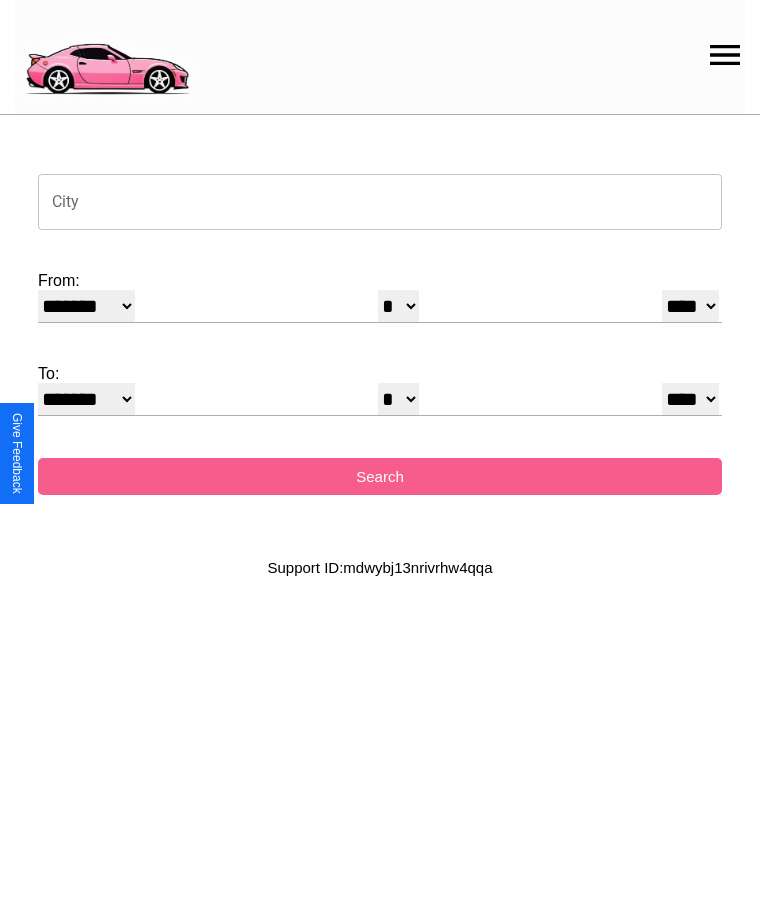 click 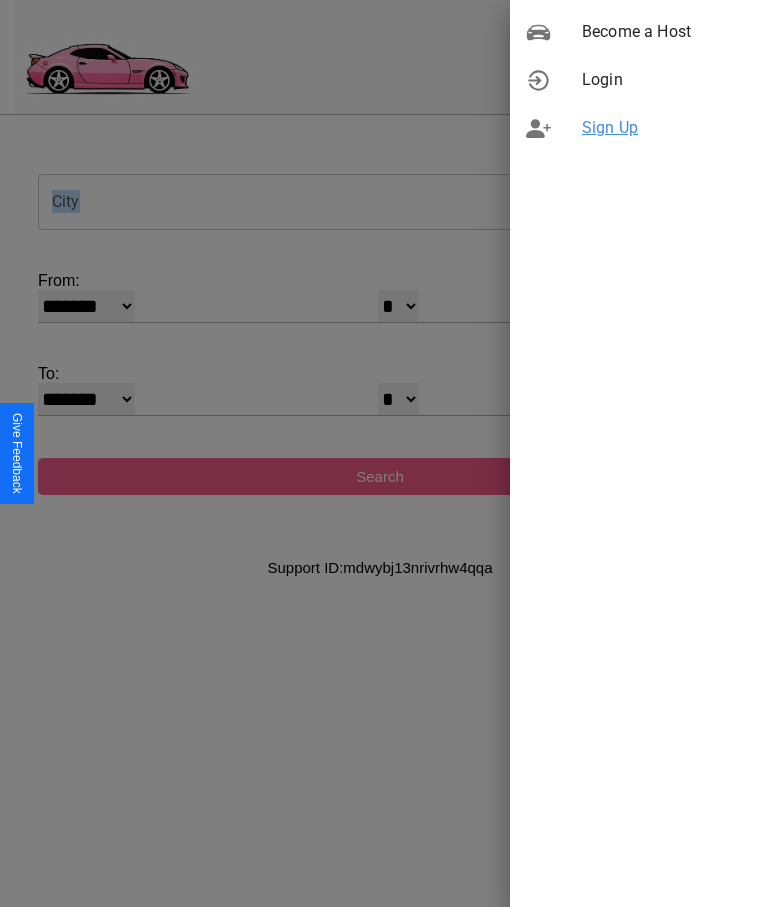 click on "Sign Up" at bounding box center (663, 128) 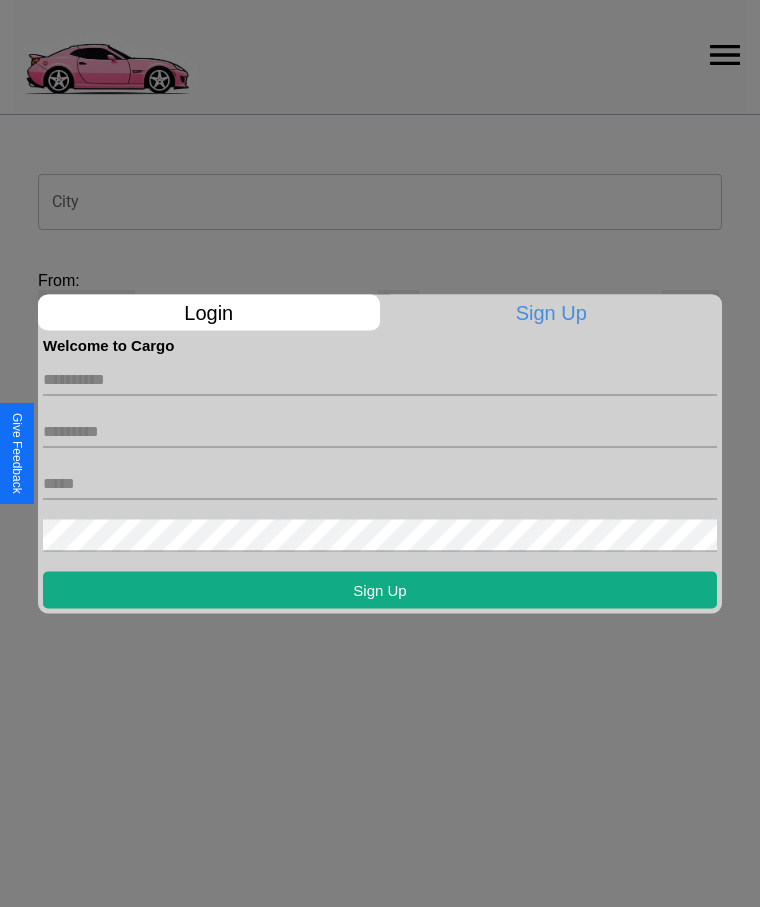 click at bounding box center [380, 379] 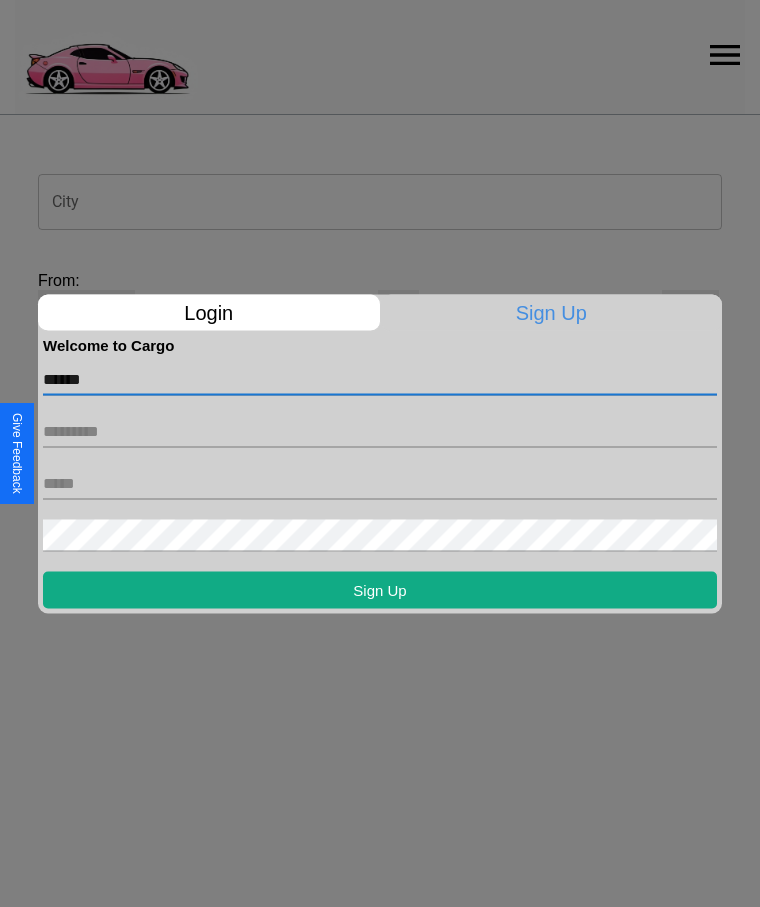 type on "******" 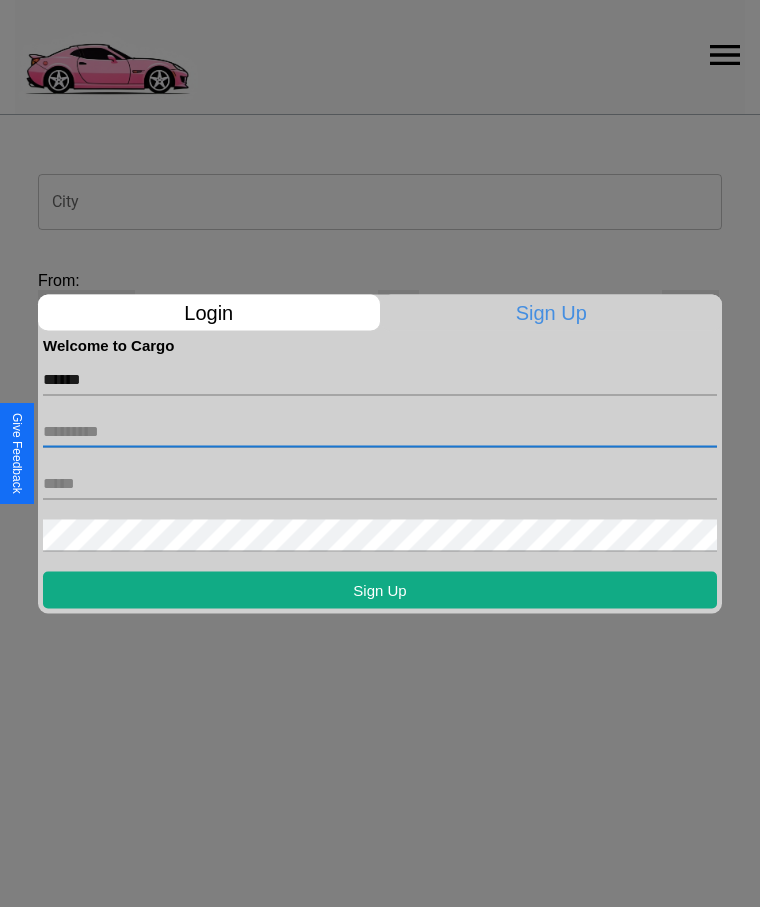 click at bounding box center [380, 431] 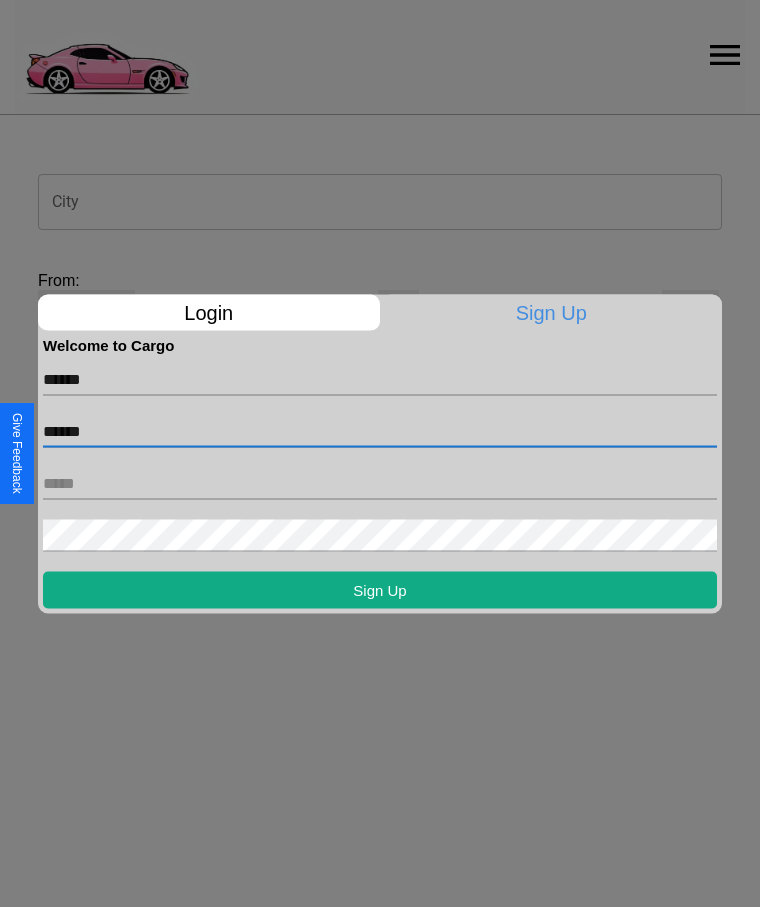 type on "******" 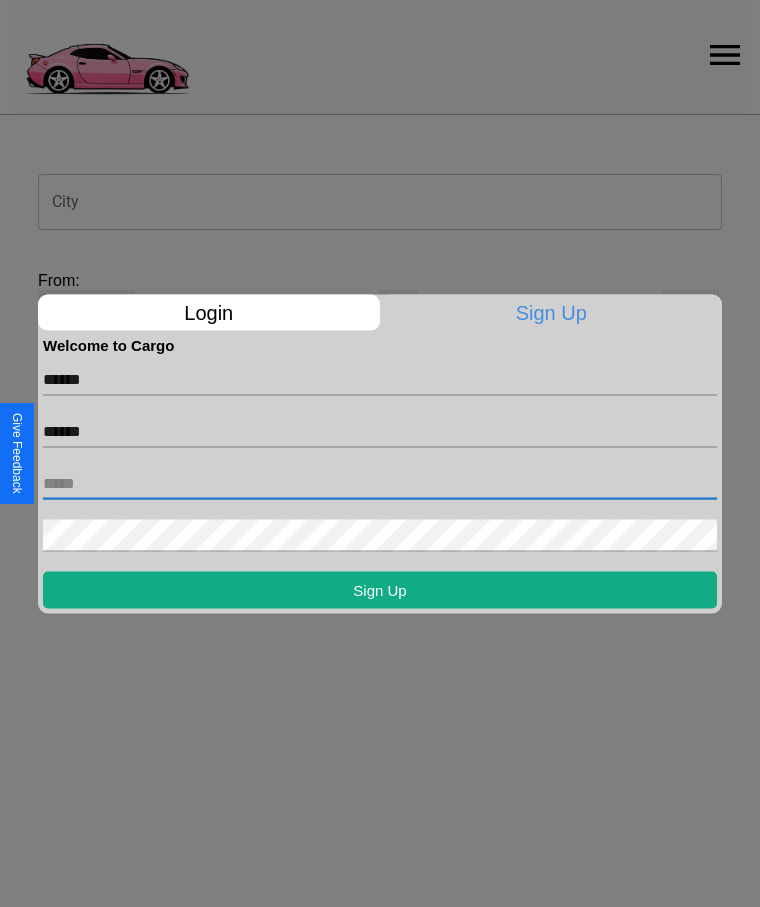 click at bounding box center [380, 483] 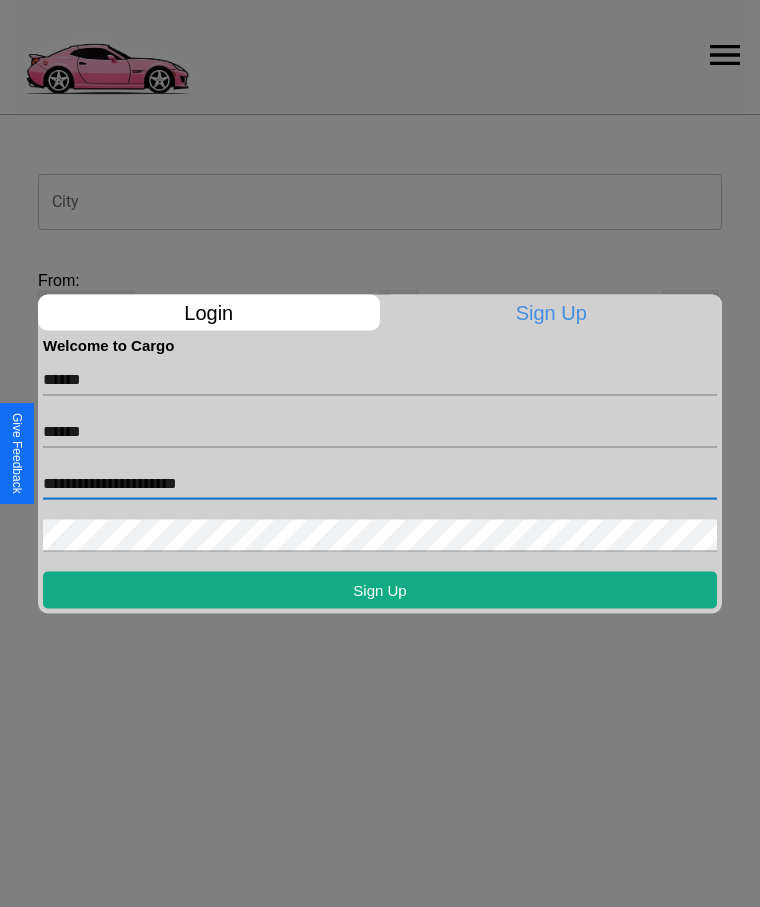 type on "**********" 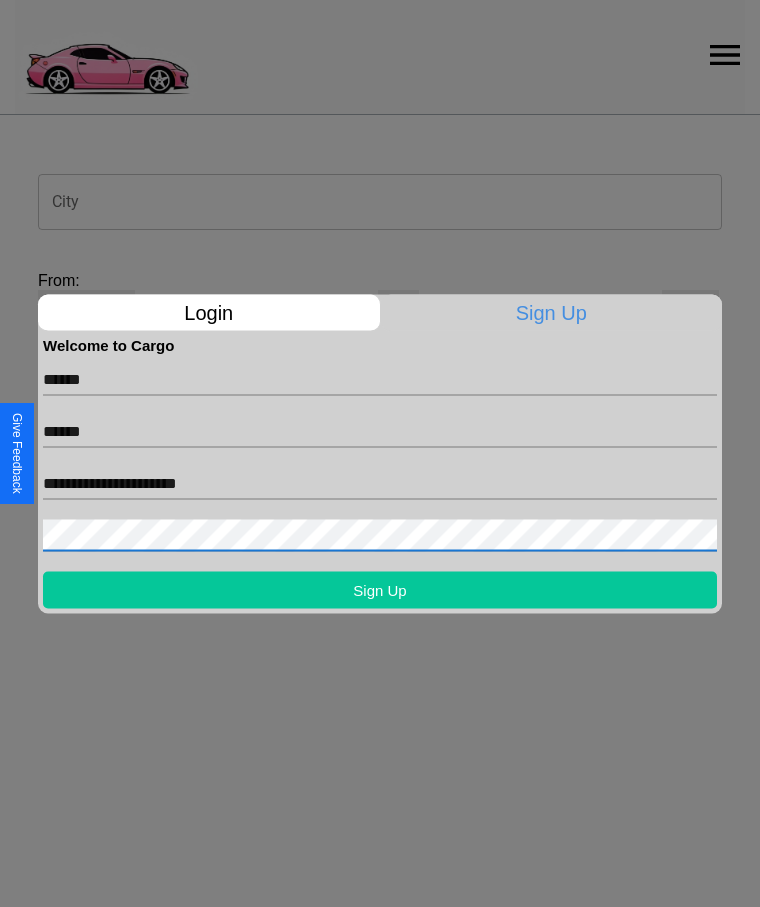 click on "Sign Up" at bounding box center (380, 589) 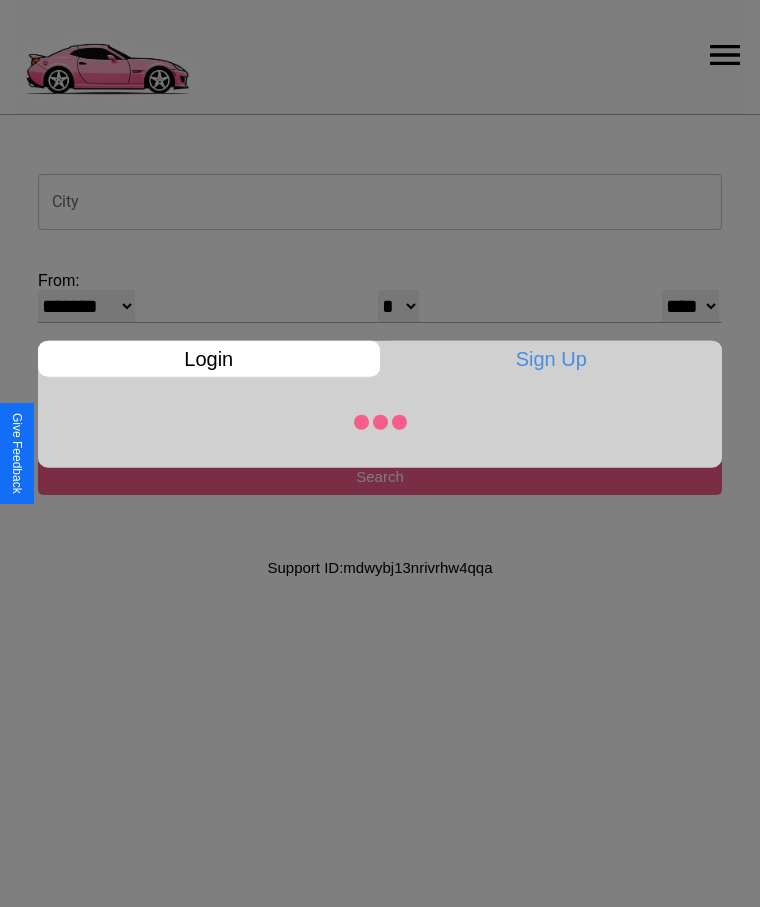 select on "*" 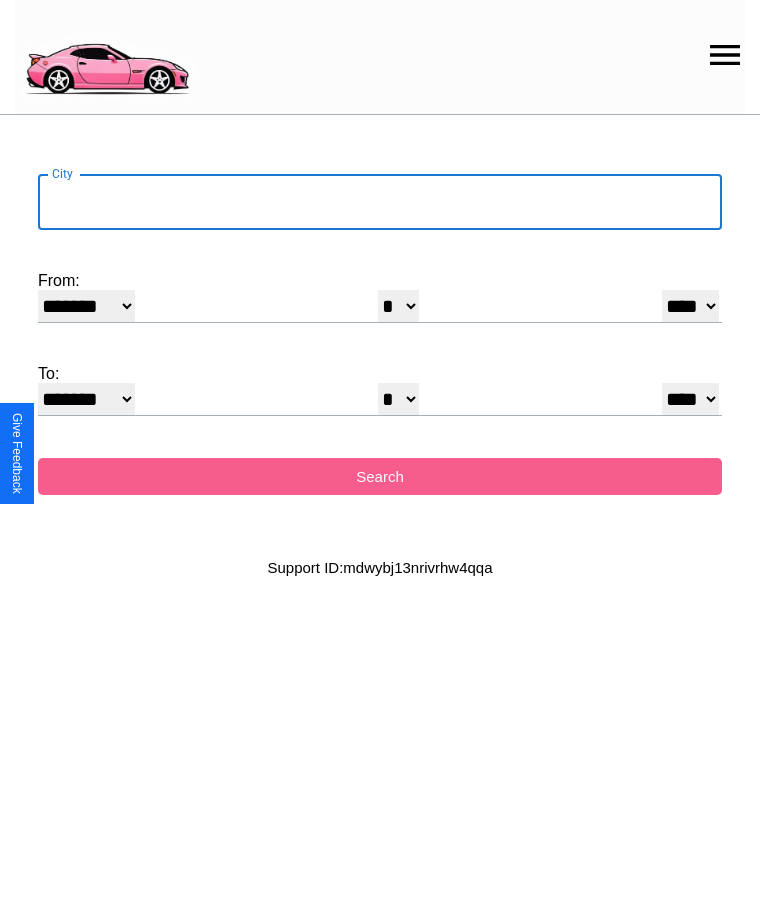 click on "City" at bounding box center [380, 202] 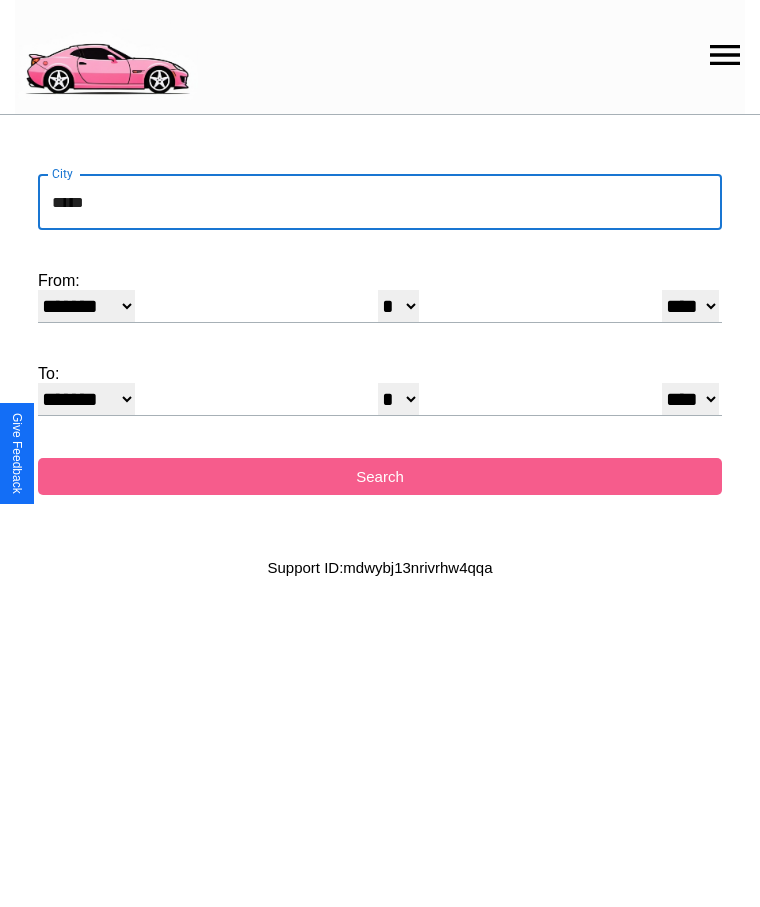 type on "*****" 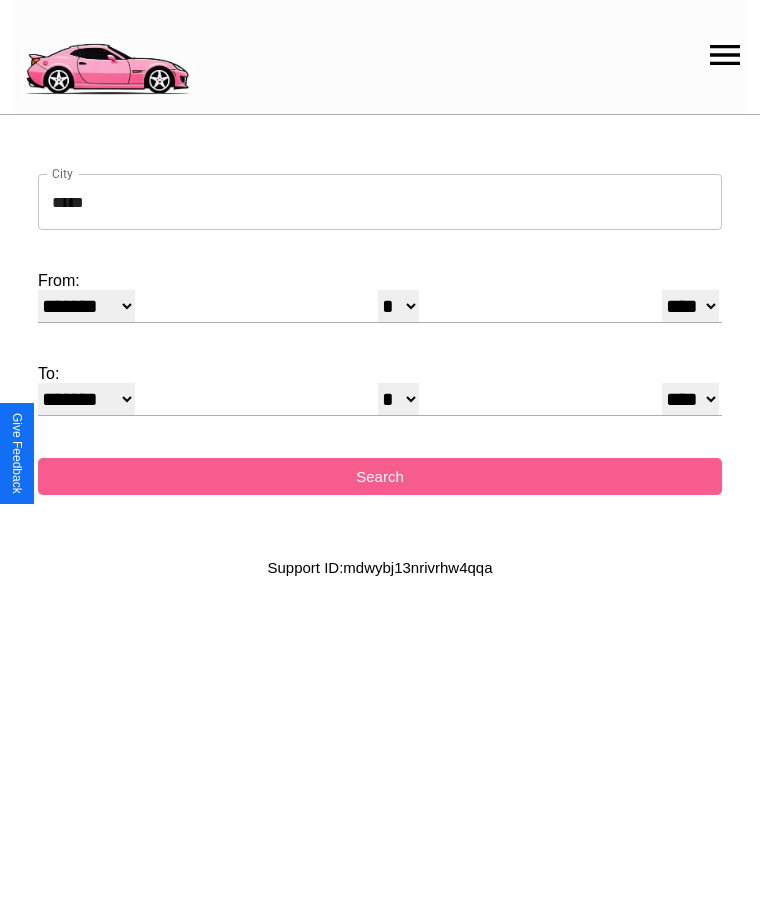 click on "******* ******** ***** ***** *** **** **** ****** ********* ******* ******** ********" at bounding box center (86, 306) 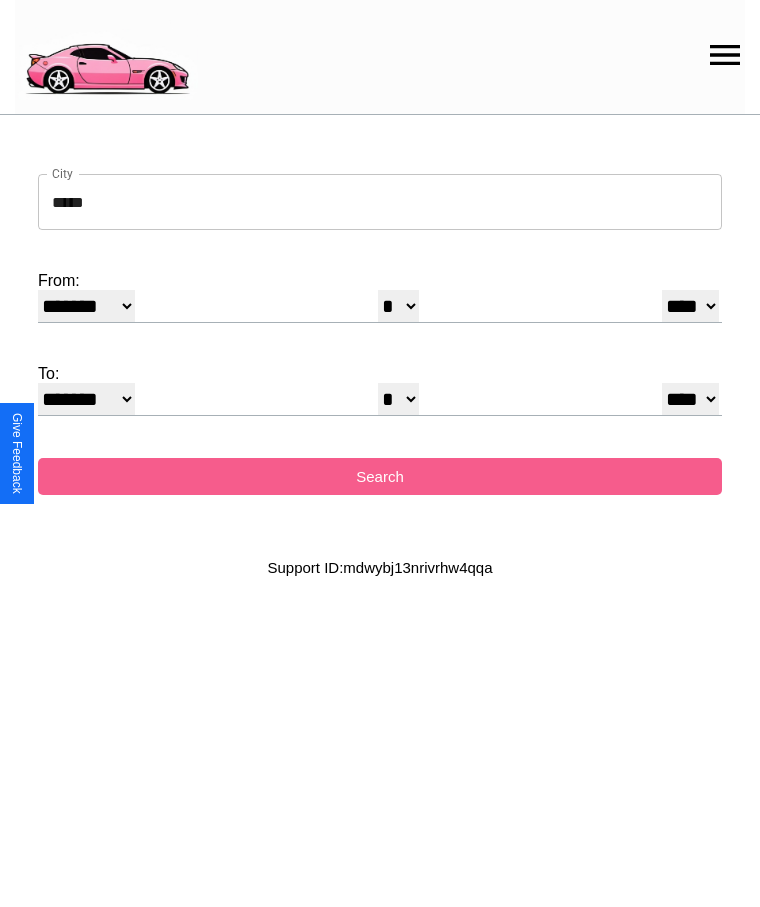 select on "*" 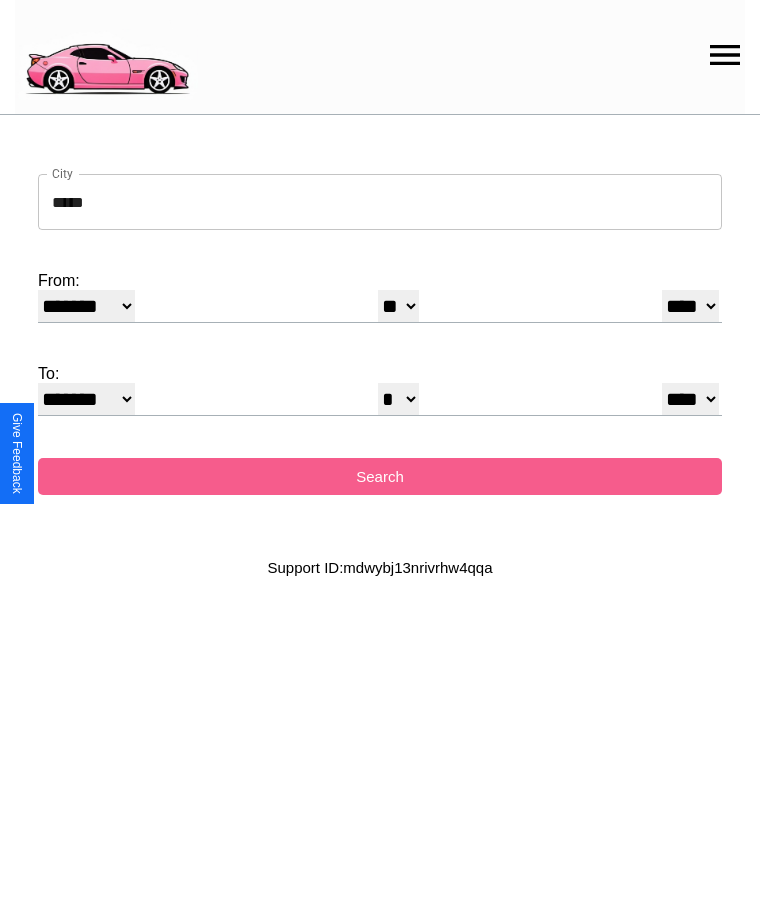 click on "**** **** **** **** **** **** **** **** **** ****" at bounding box center [690, 306] 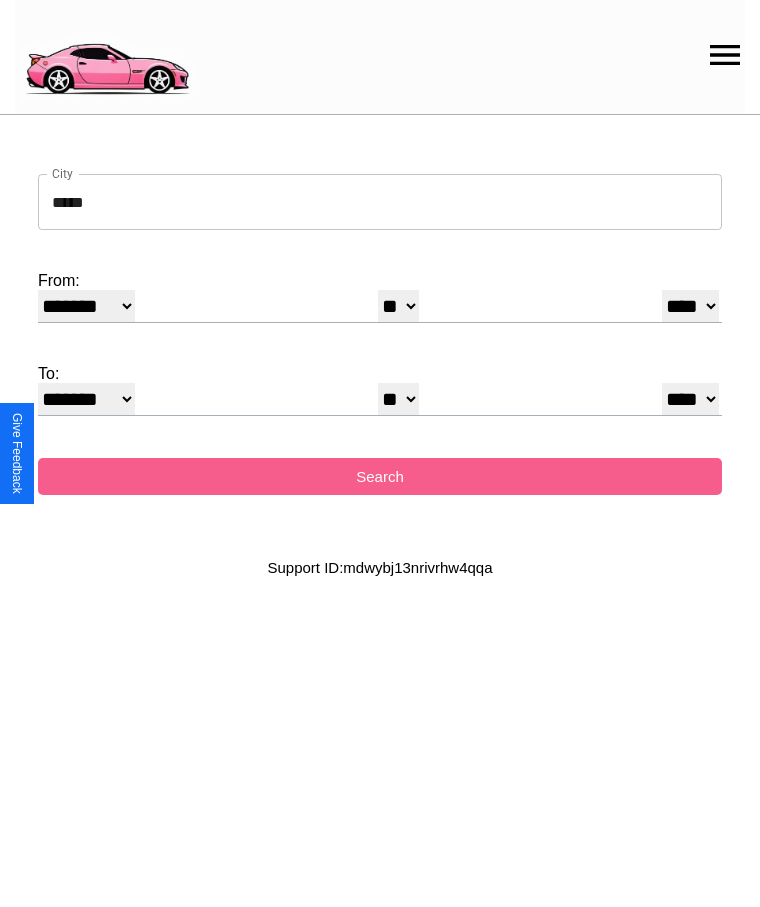 click on "* * * * * * * * * ** ** ** ** ** ** ** ** ** ** ** ** ** ** ** ** ** ** ** ** ** **" at bounding box center (398, 399) 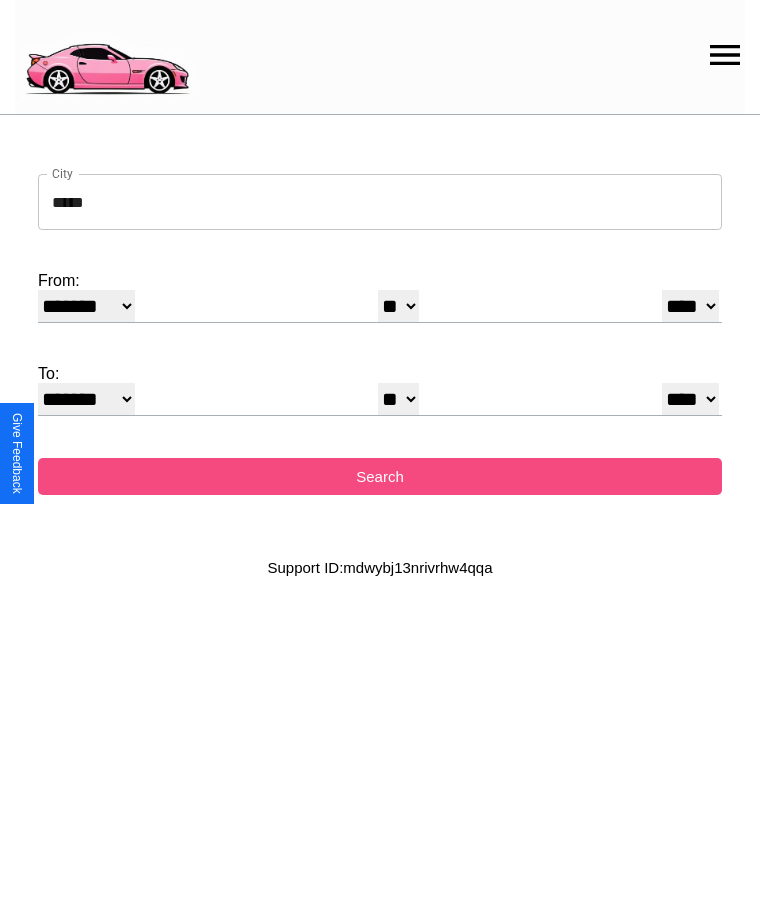 click on "Search" at bounding box center [380, 476] 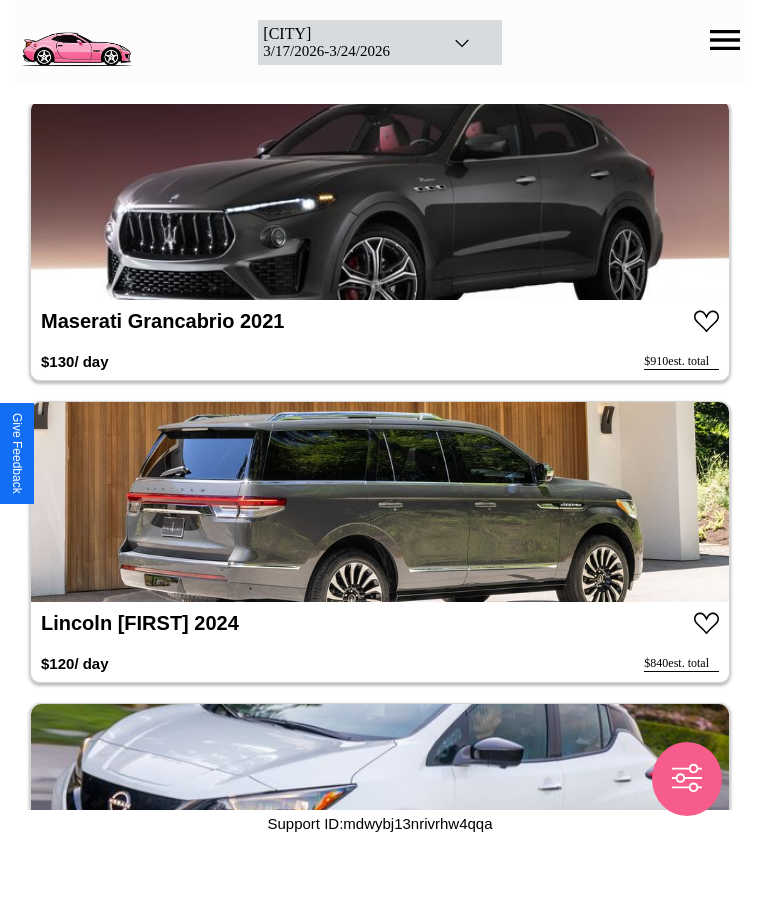 scroll, scrollTop: 1328, scrollLeft: 0, axis: vertical 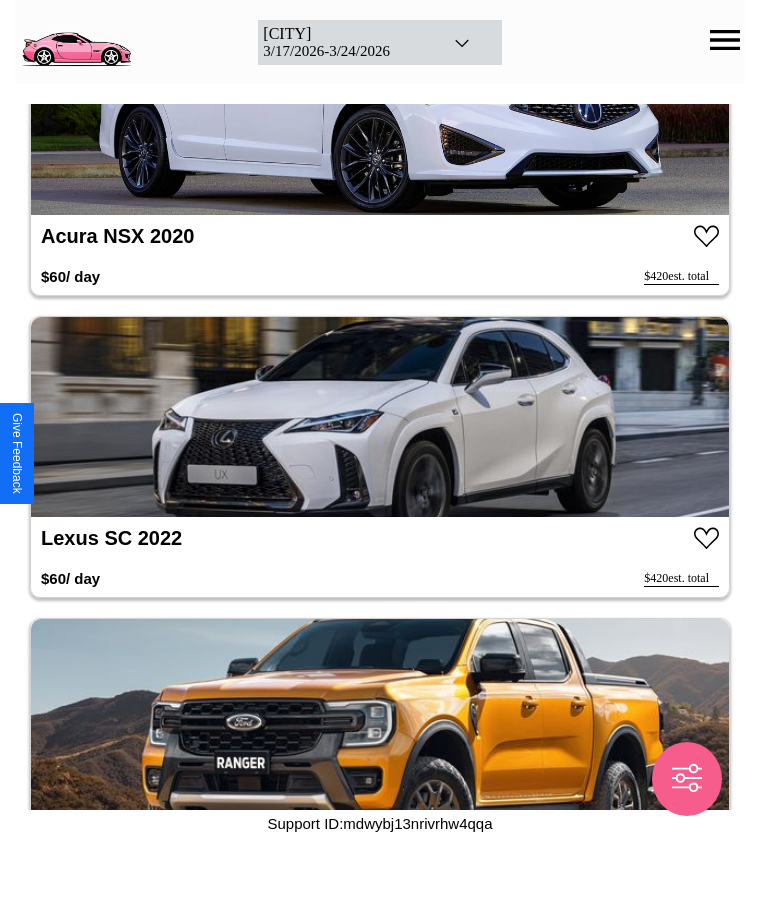 click at bounding box center (380, 417) 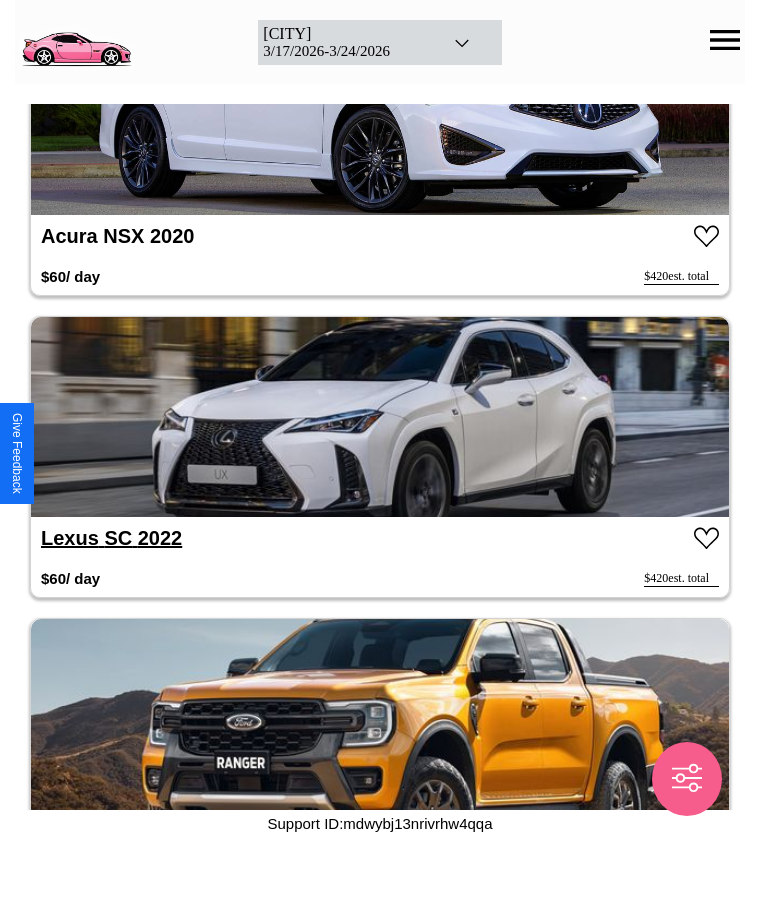 click on "[BRAND] [MODEL] [YEAR]" at bounding box center (111, 538) 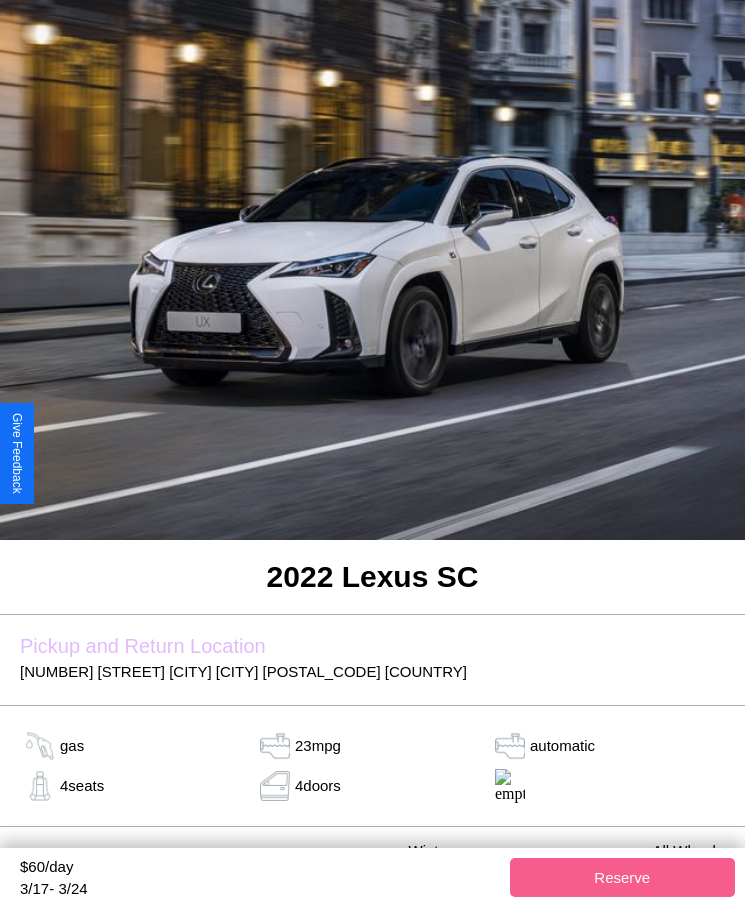 scroll, scrollTop: 370, scrollLeft: 0, axis: vertical 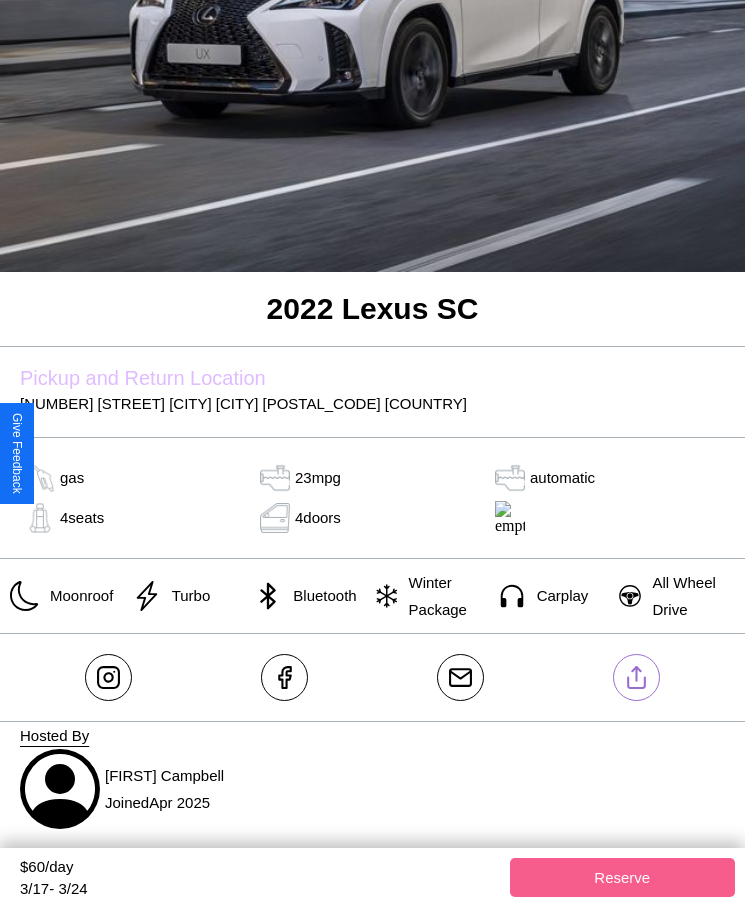 click 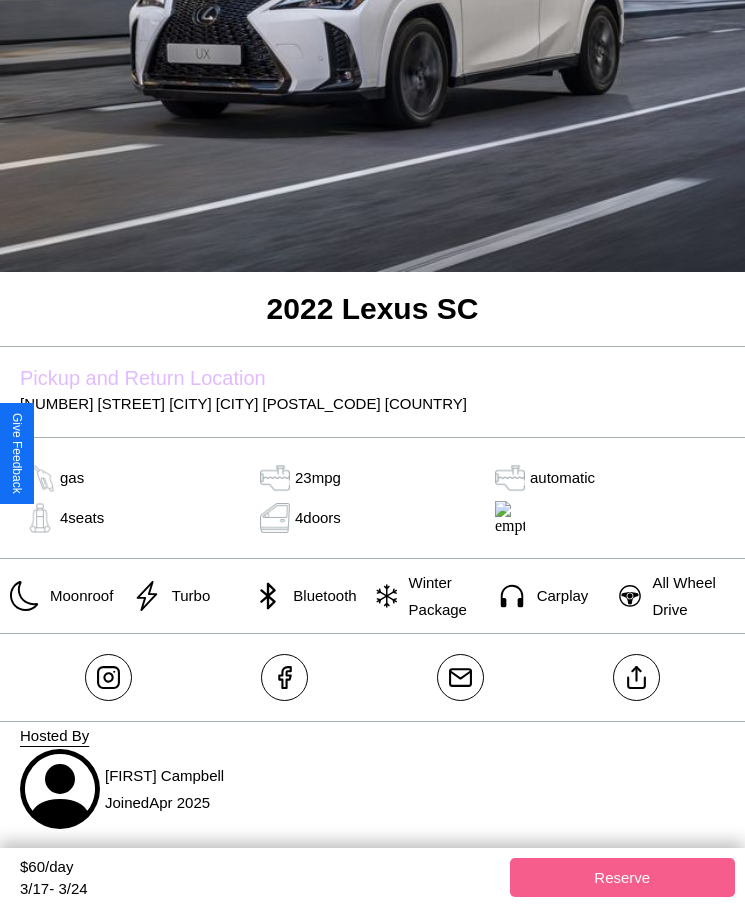 click on "$ 60 /day" at bounding box center [260, 869] 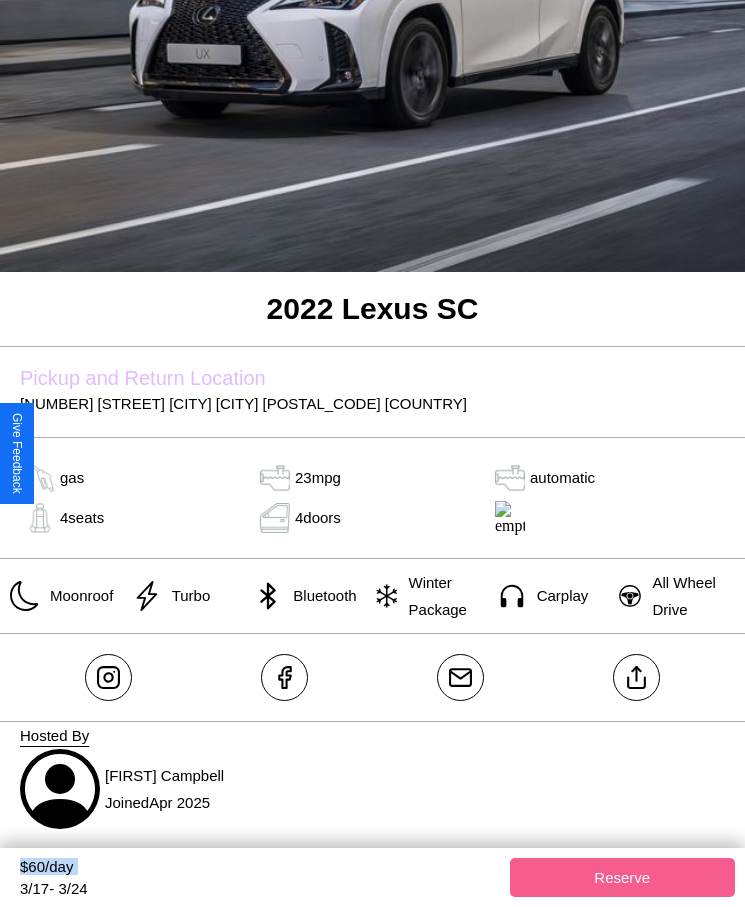 click on "$ 60 /day" at bounding box center [260, 869] 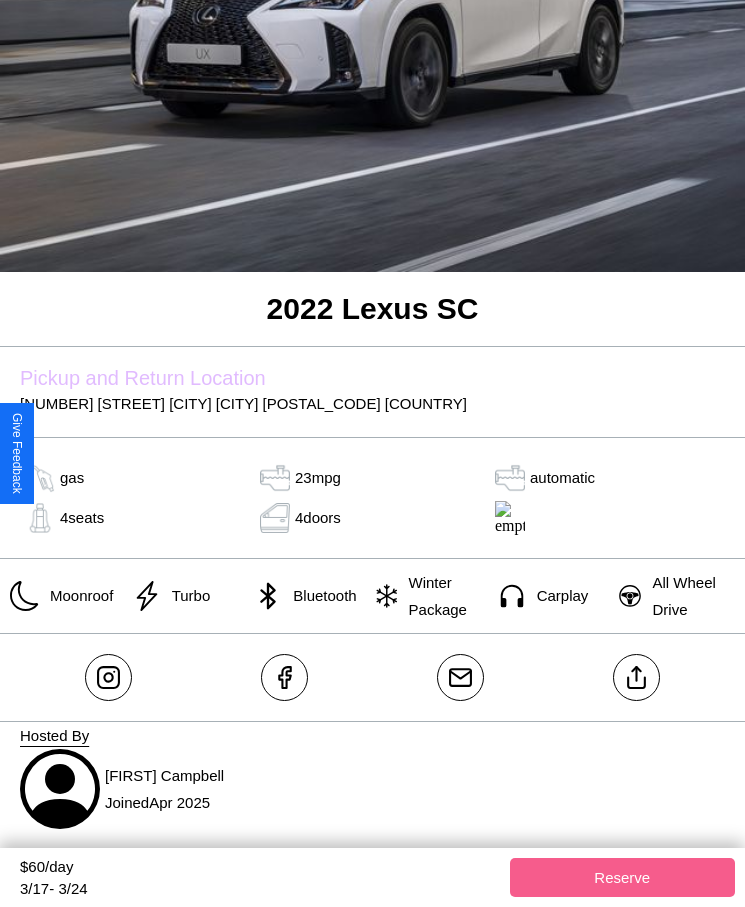 click on "$ 60 /day" at bounding box center (260, 869) 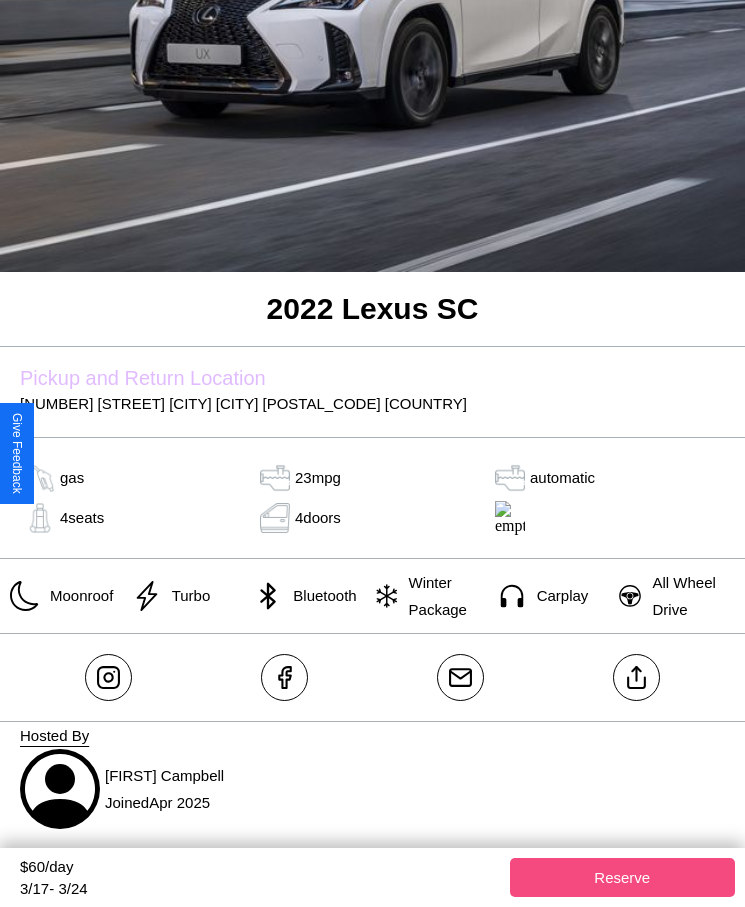click on "Reserve" at bounding box center [623, 877] 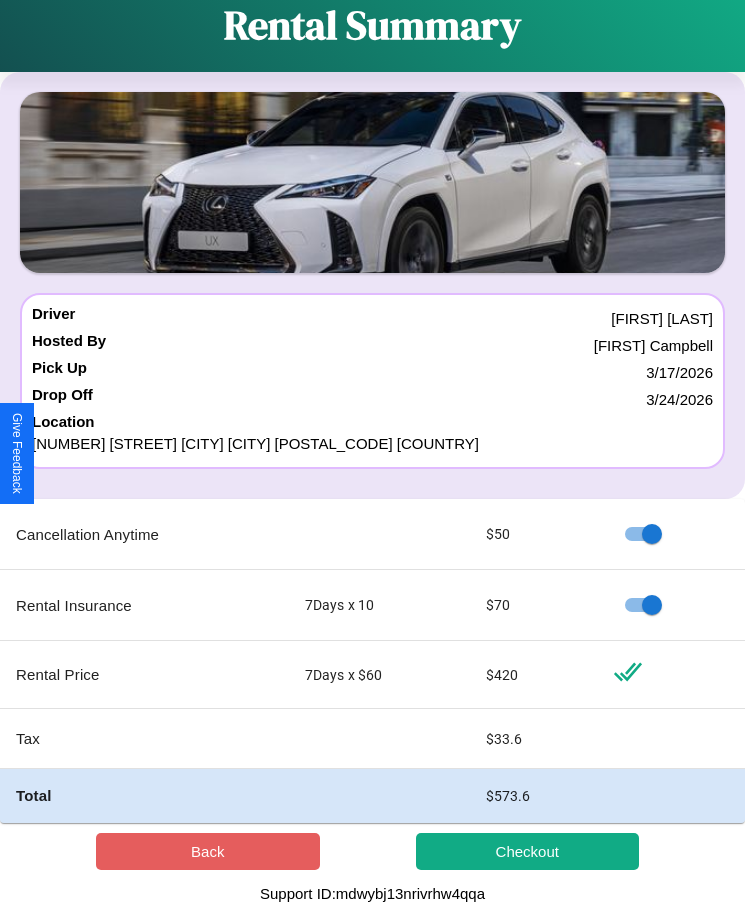 scroll, scrollTop: 0, scrollLeft: 0, axis: both 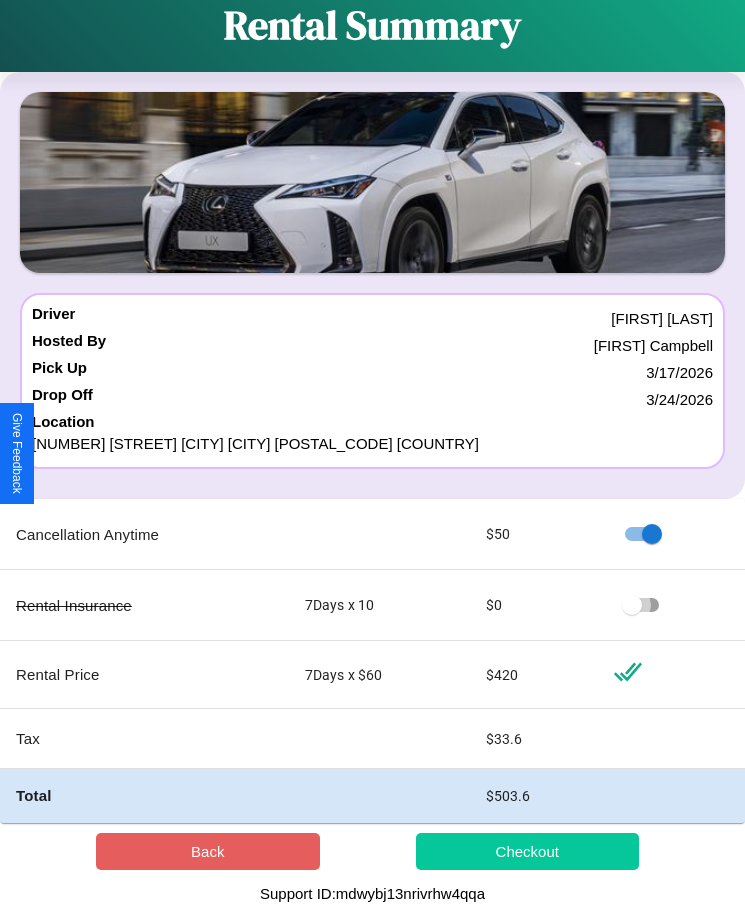 click on "Checkout" at bounding box center [528, 851] 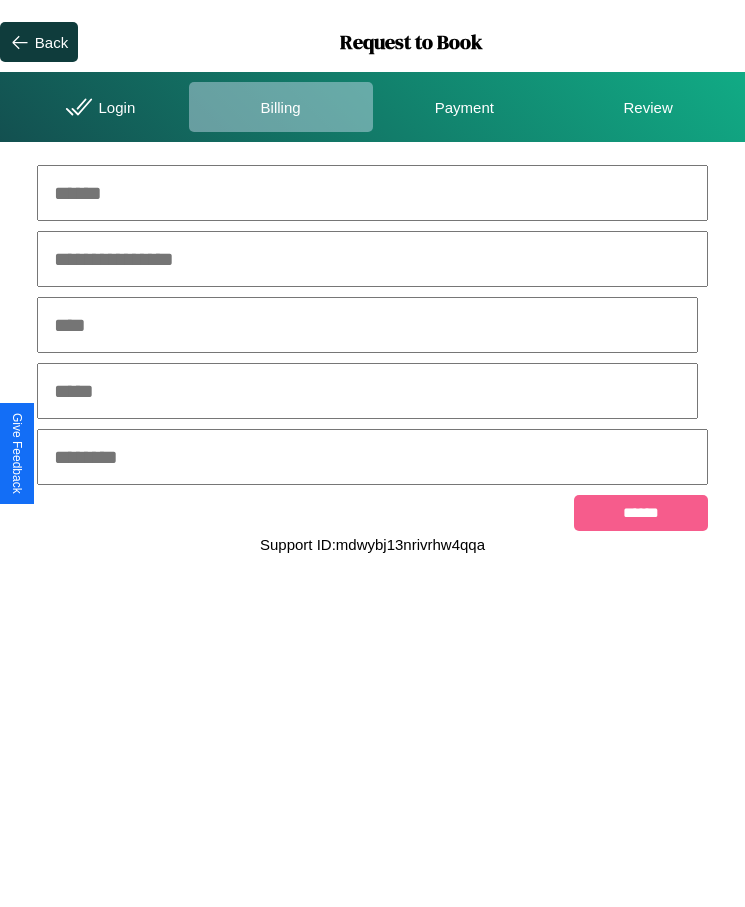 scroll, scrollTop: 0, scrollLeft: 0, axis: both 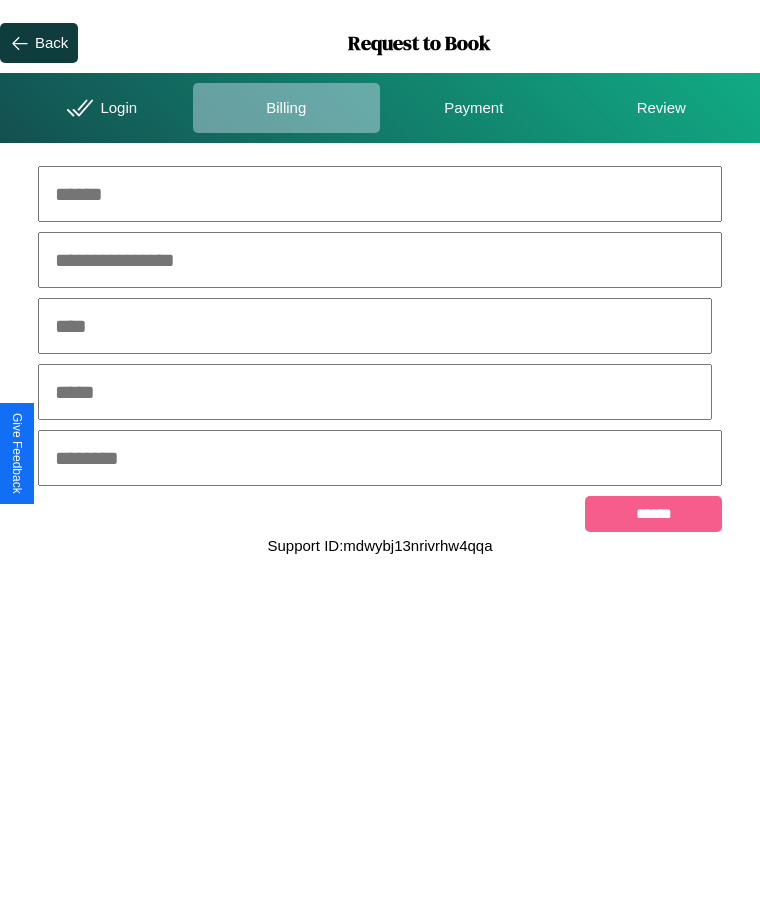 click at bounding box center (380, 194) 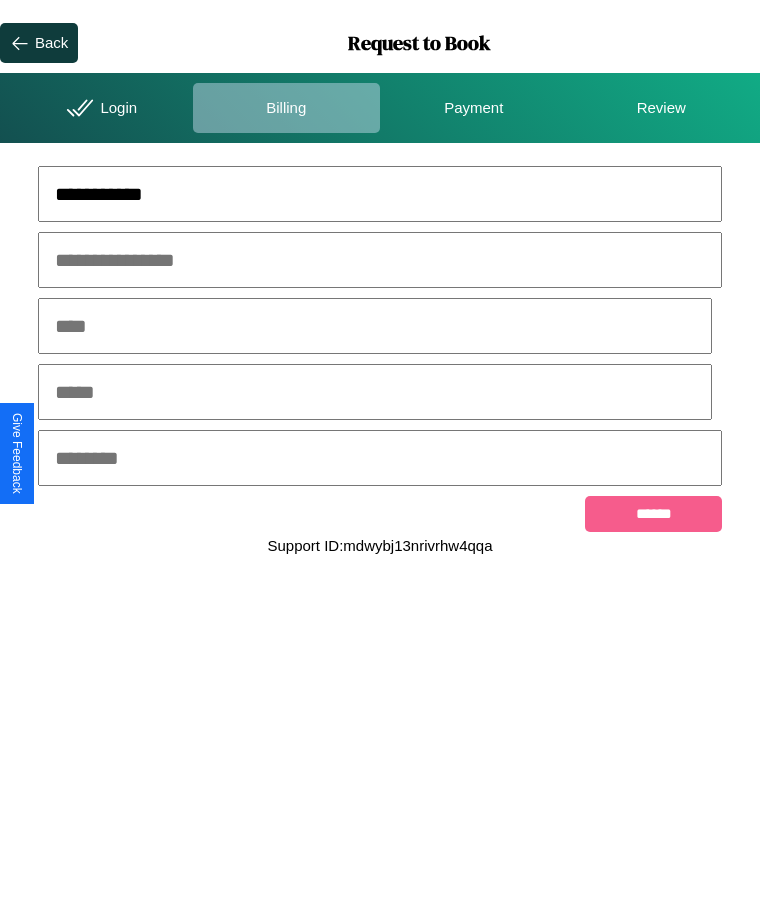 type on "**********" 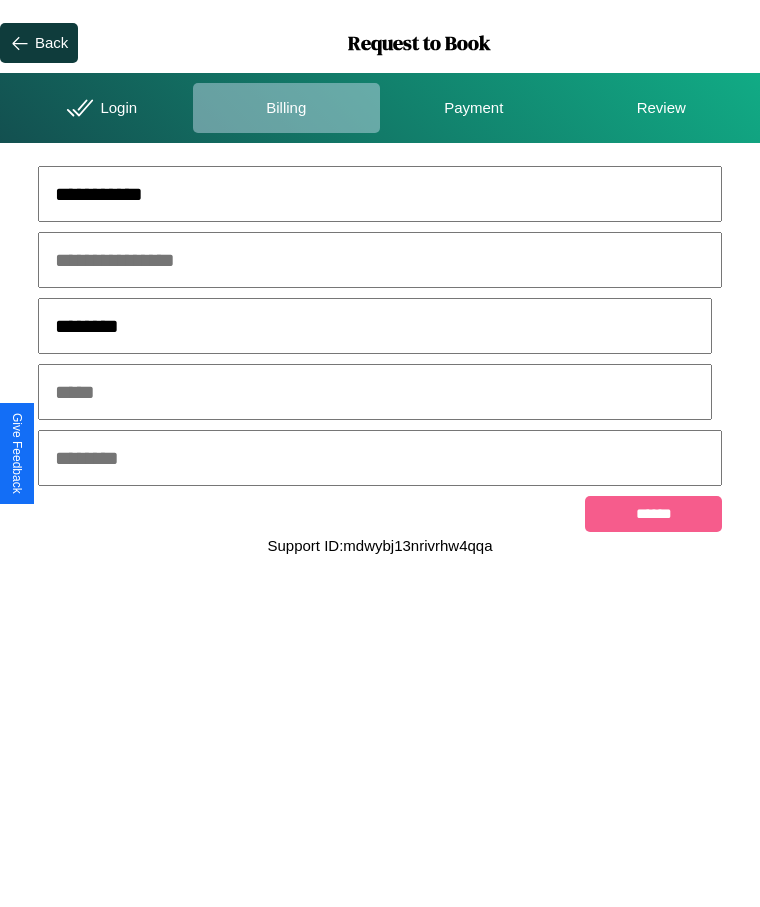 type on "********" 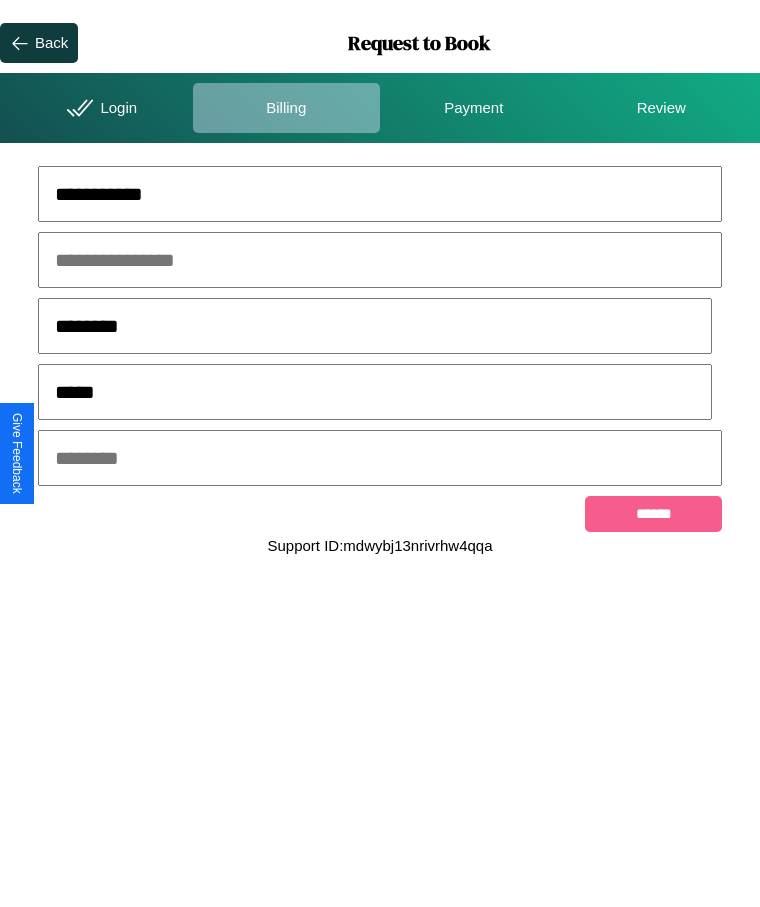 type on "*****" 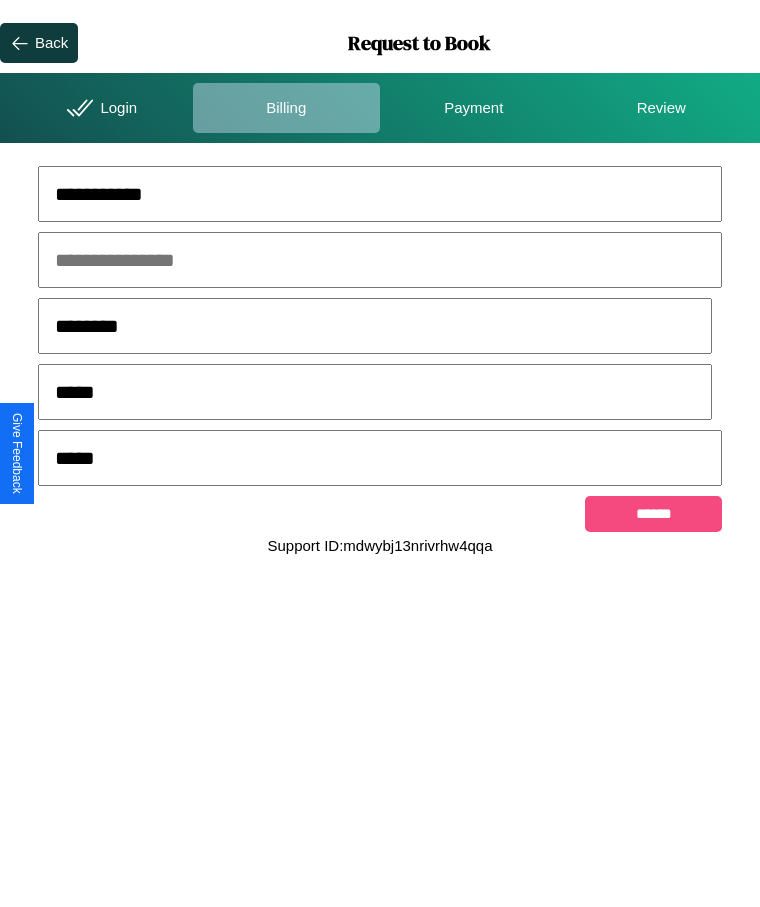 type on "*****" 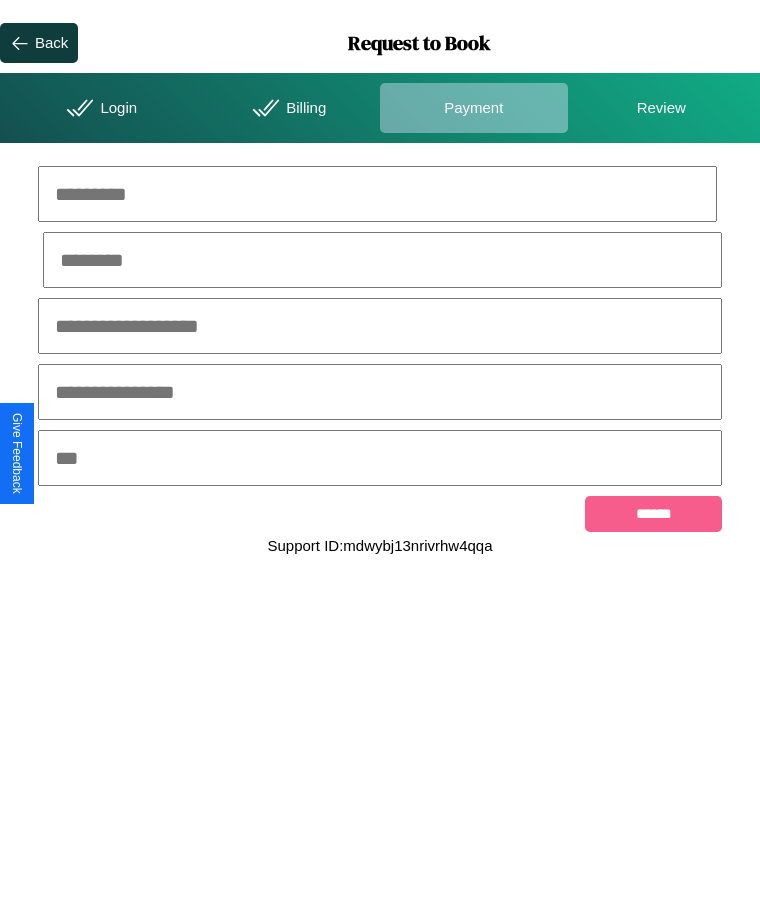 click at bounding box center [377, 194] 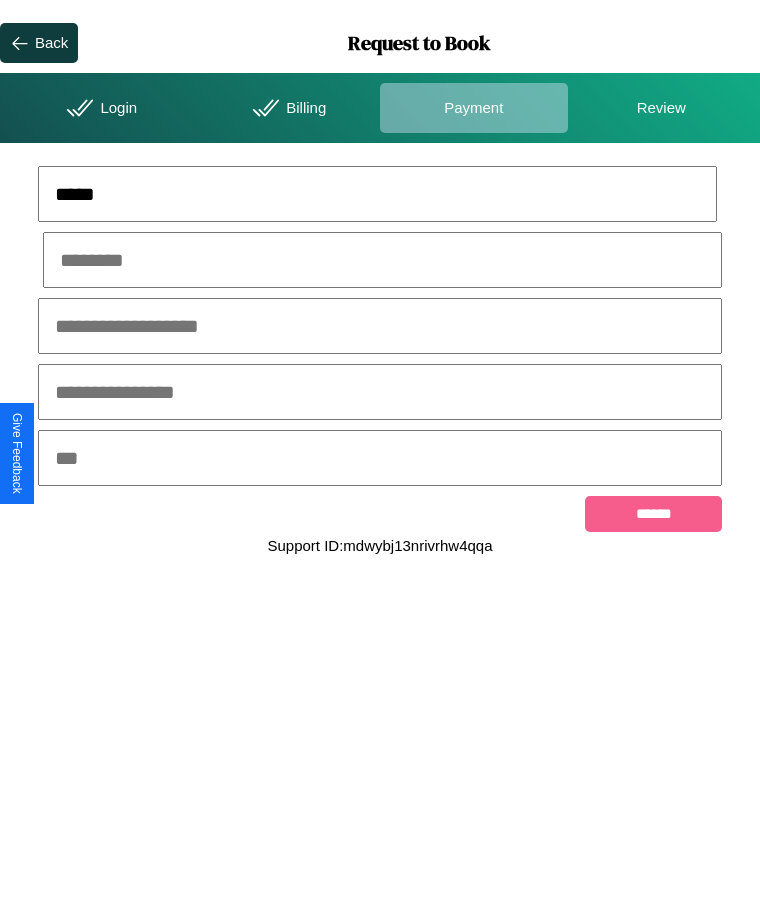 type on "*****" 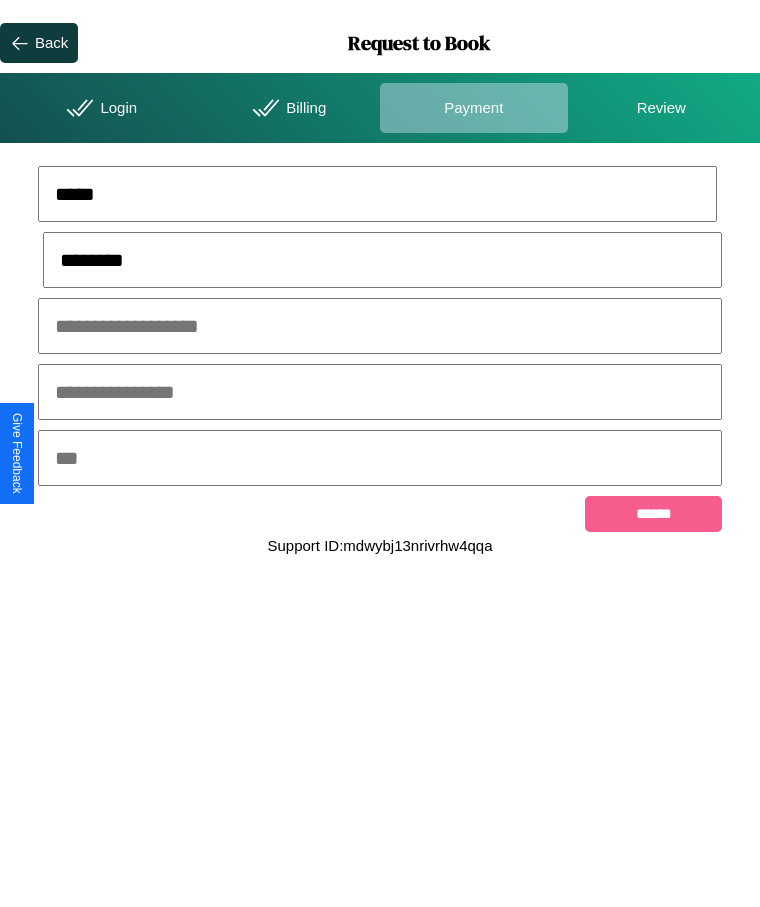 type on "********" 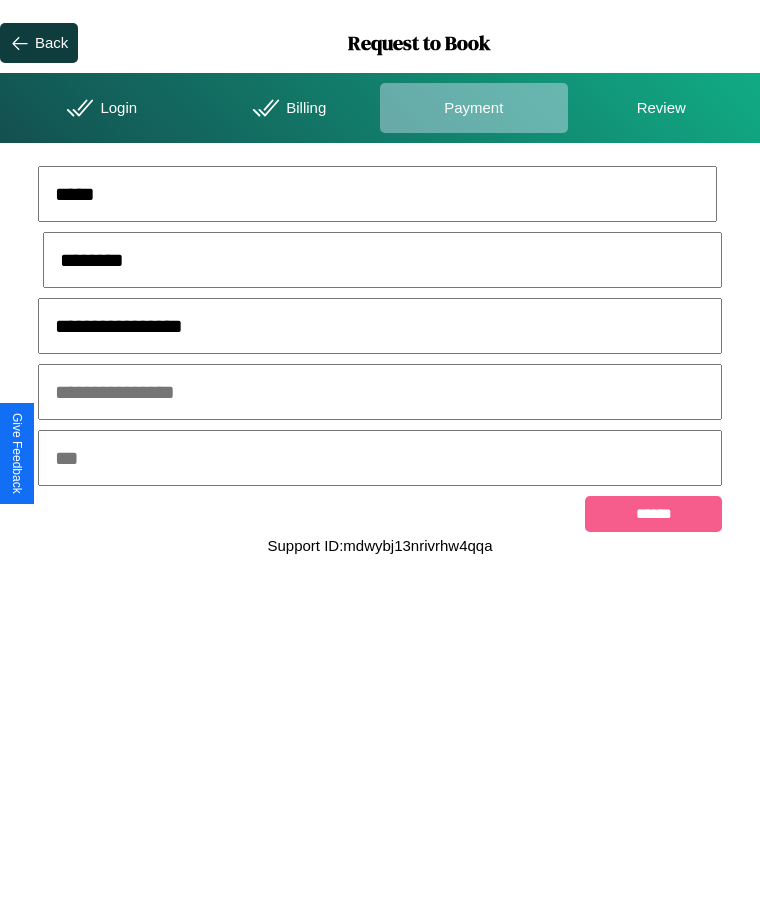 type on "**********" 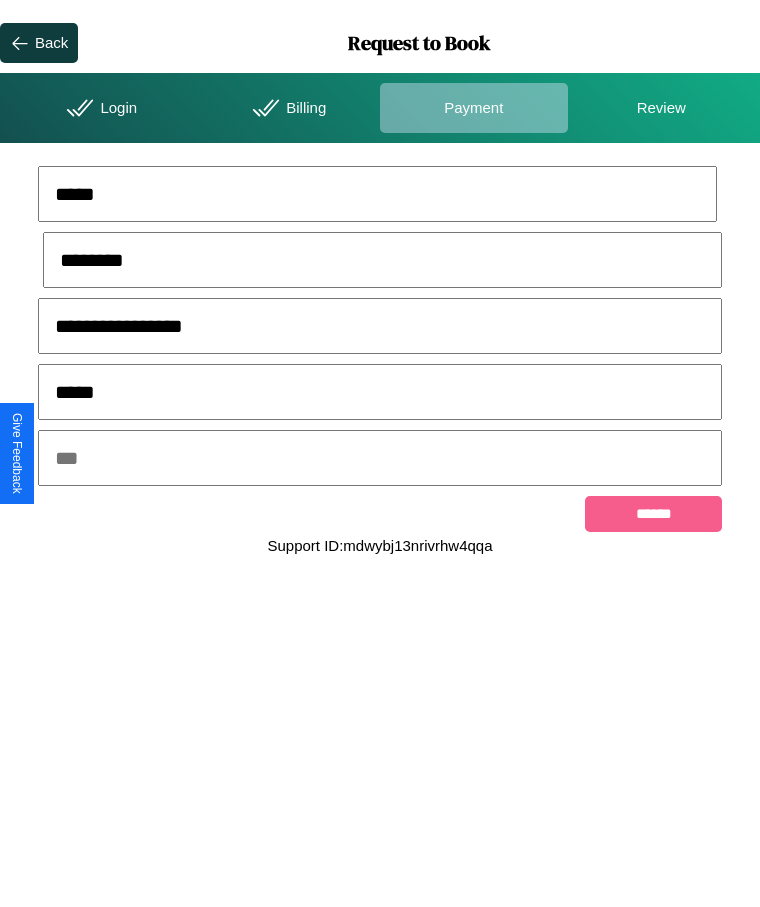 type on "*****" 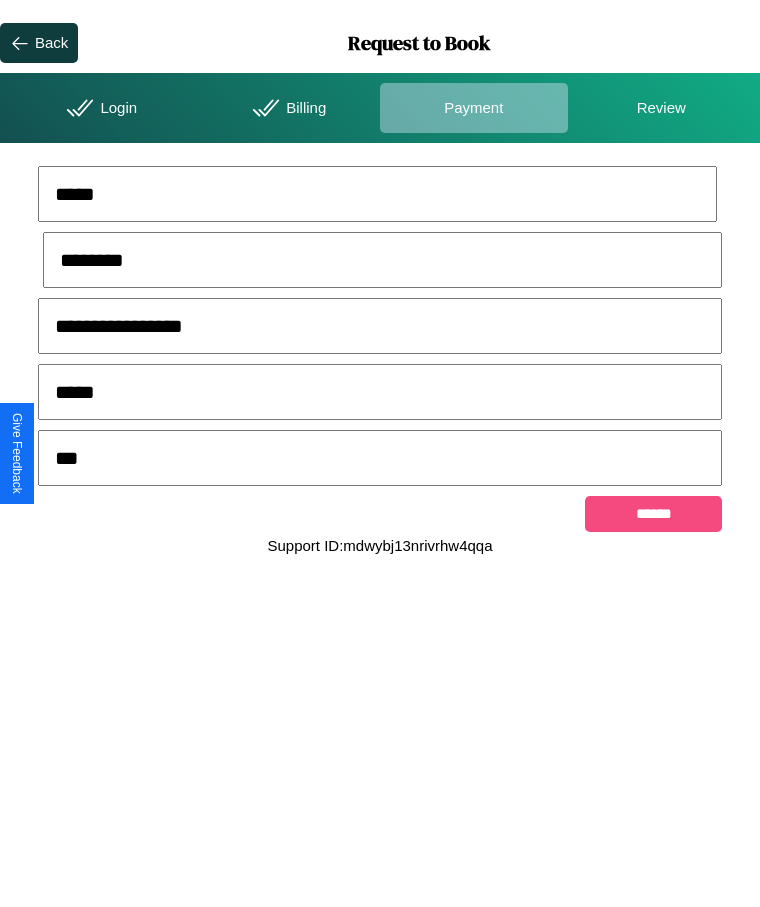 type on "***" 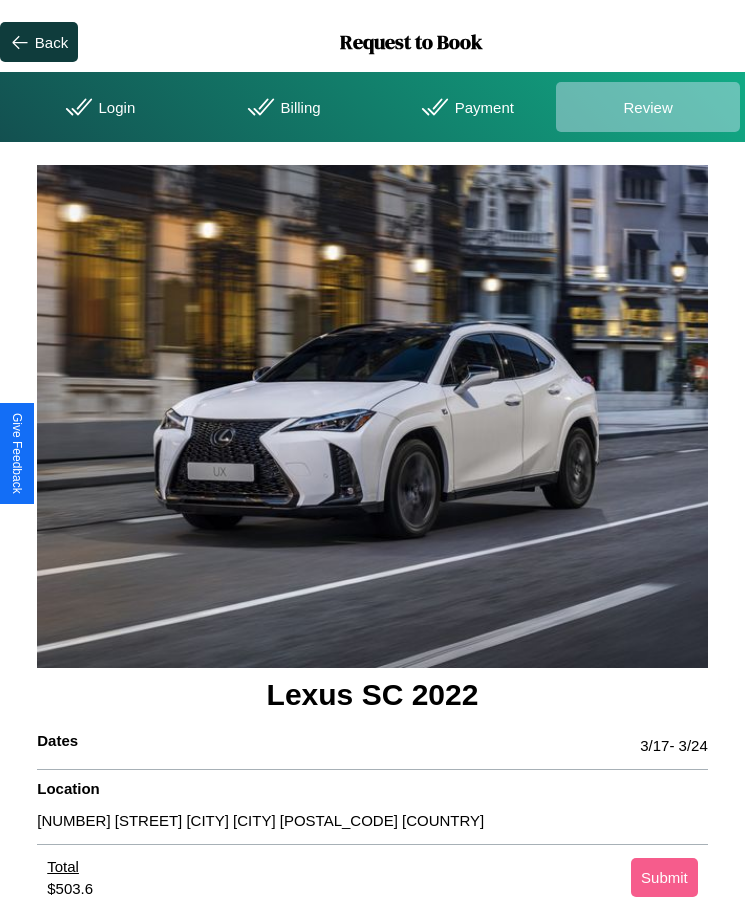 scroll, scrollTop: 2, scrollLeft: 0, axis: vertical 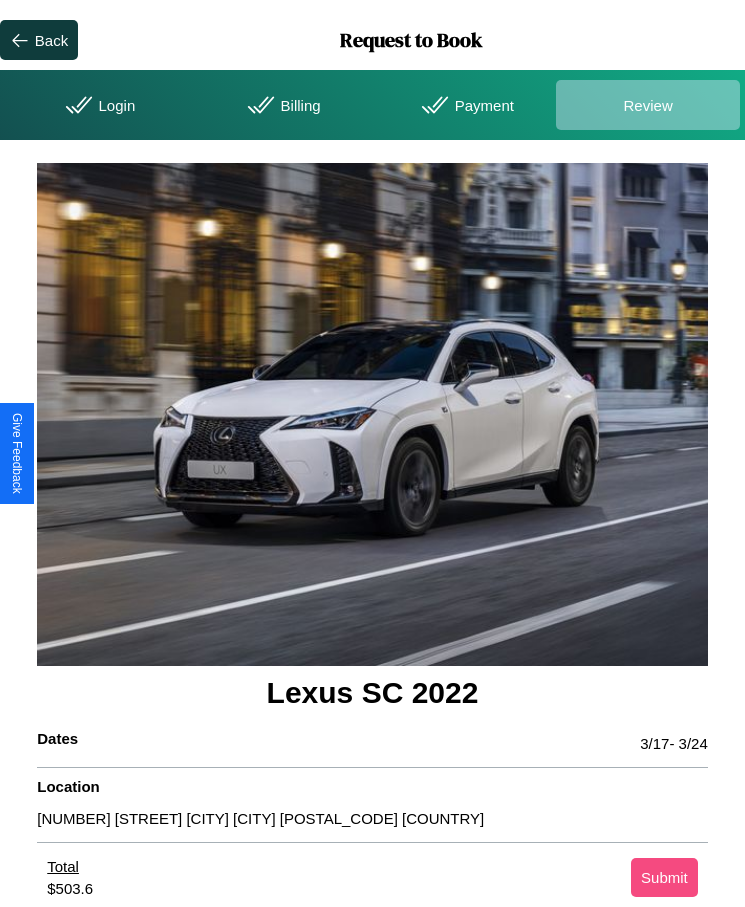 click on "Submit" at bounding box center (664, 877) 